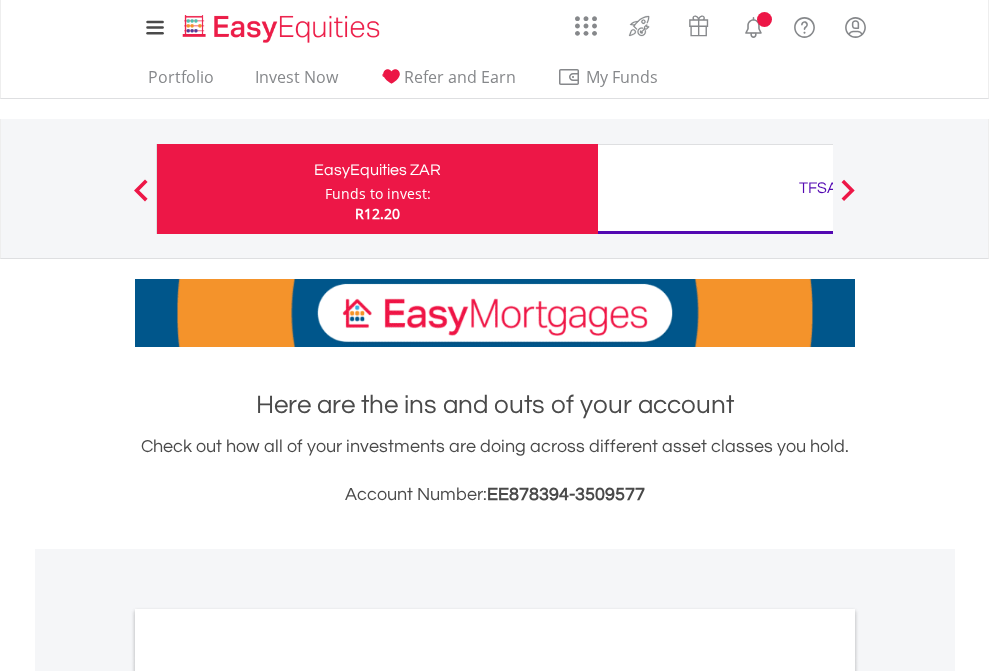 scroll, scrollTop: 0, scrollLeft: 0, axis: both 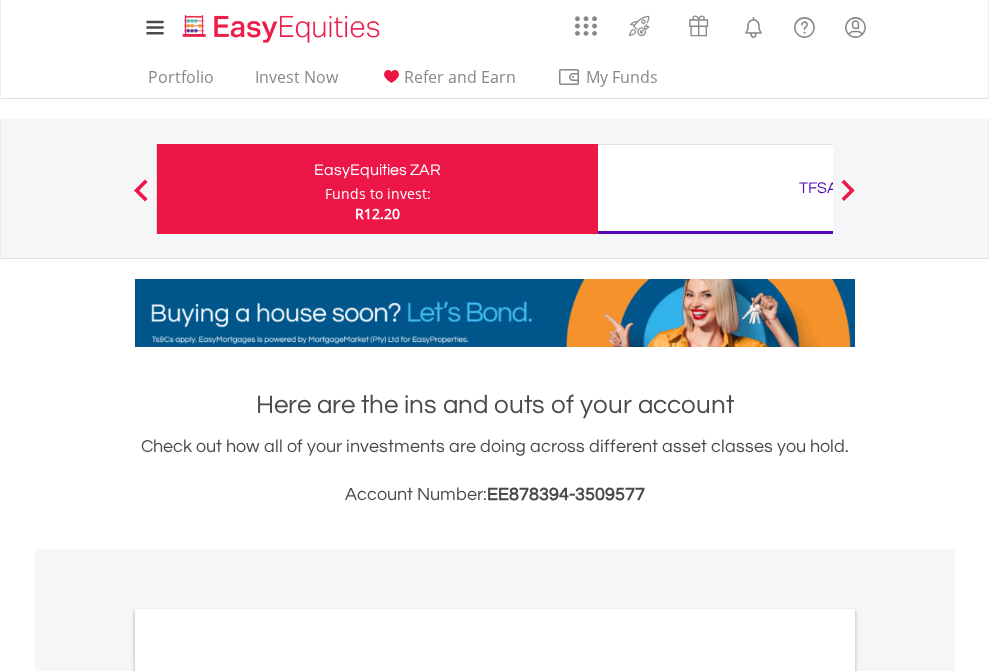 click on "Funds to invest:" at bounding box center [378, 194] 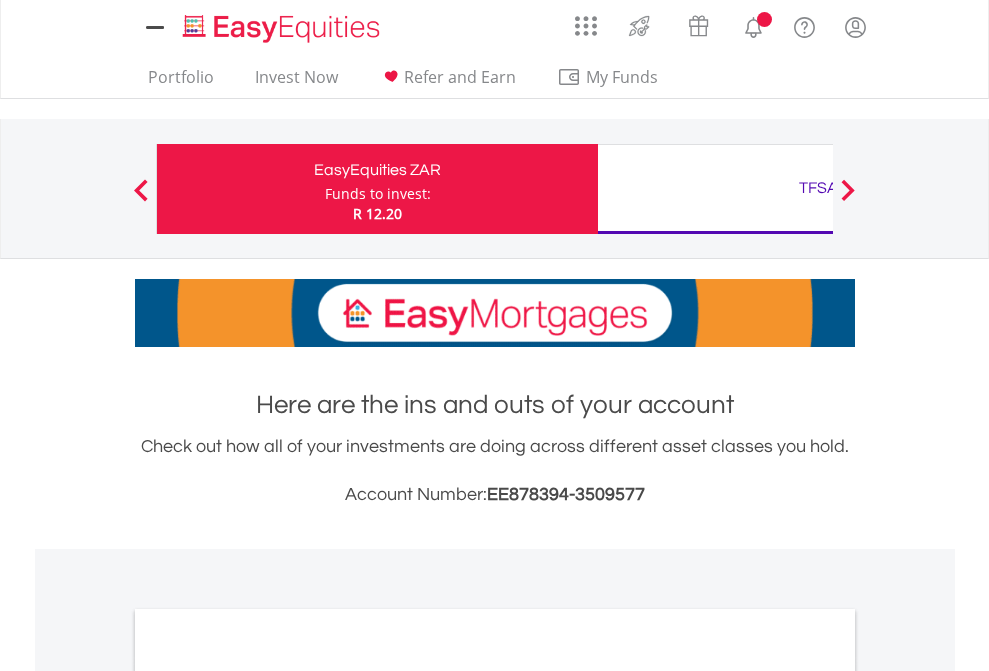 scroll, scrollTop: 0, scrollLeft: 0, axis: both 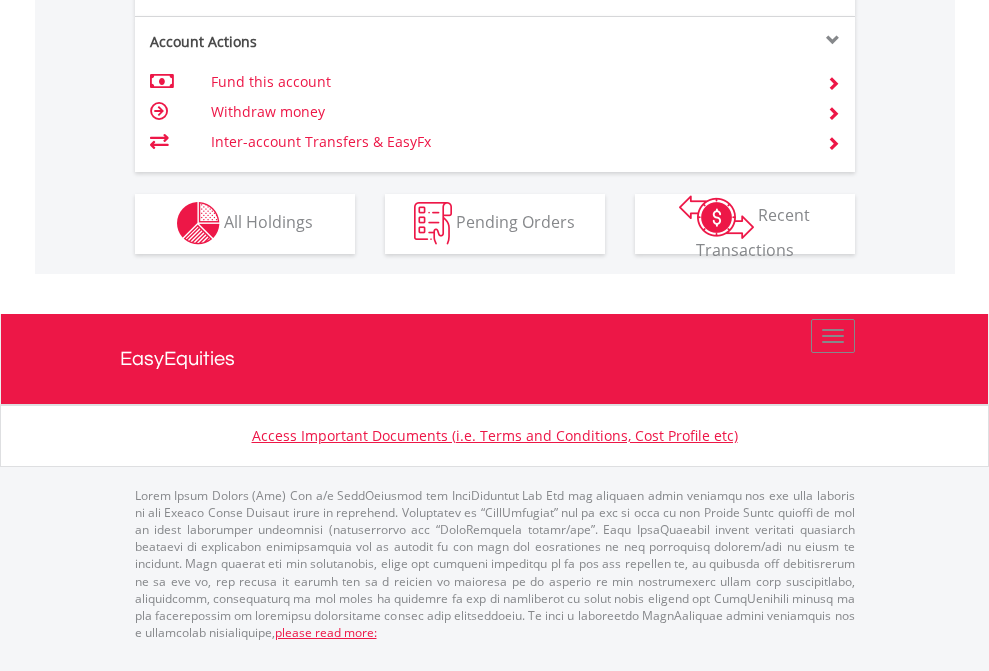 click on "Investment types" at bounding box center [706, -353] 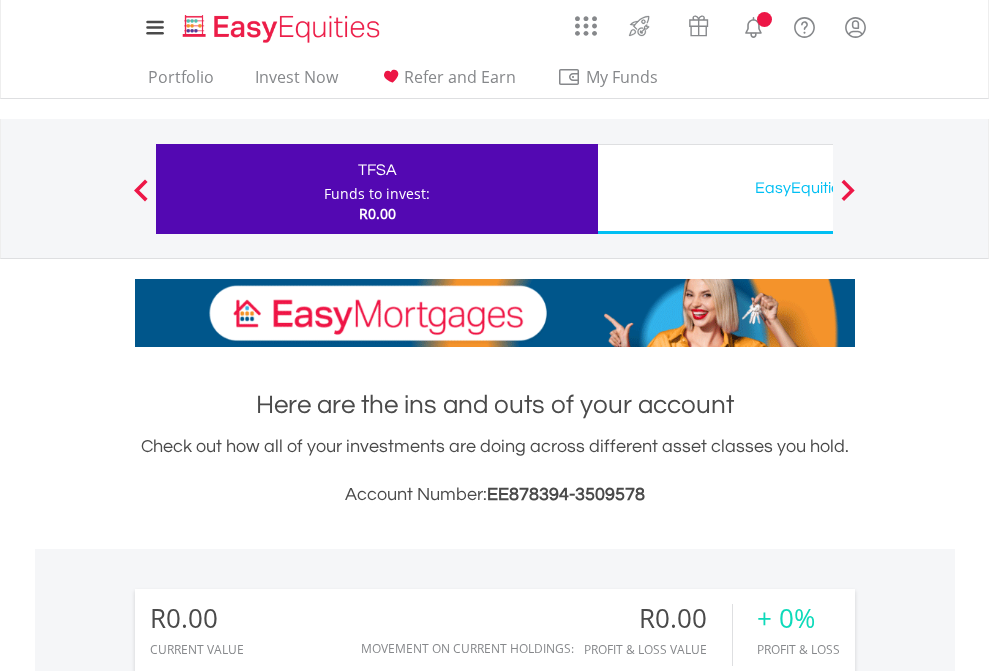 scroll, scrollTop: 0, scrollLeft: 0, axis: both 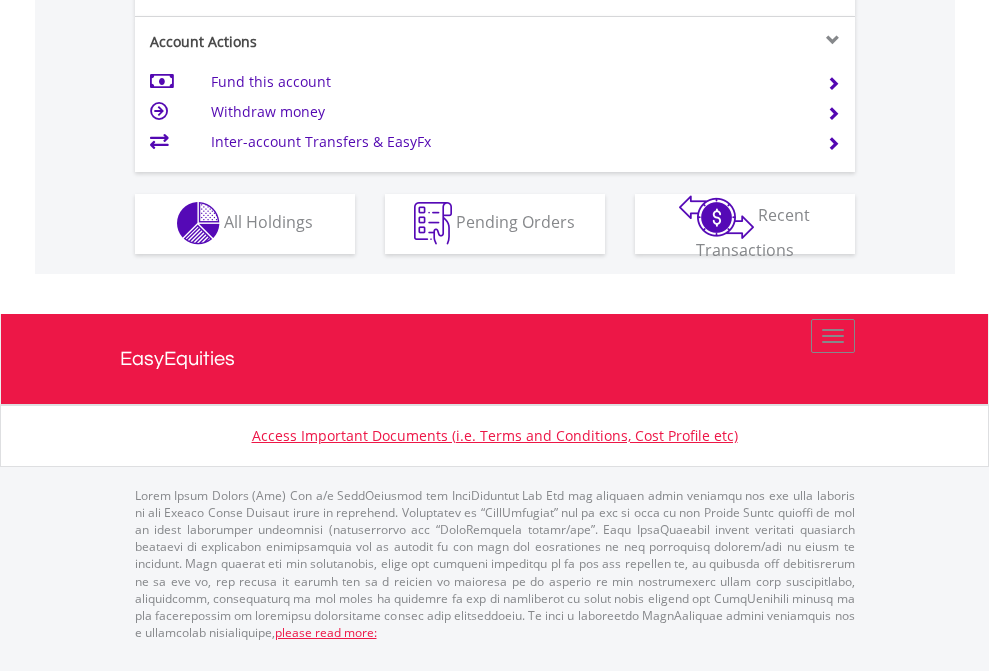 click on "Investment types" at bounding box center (706, -353) 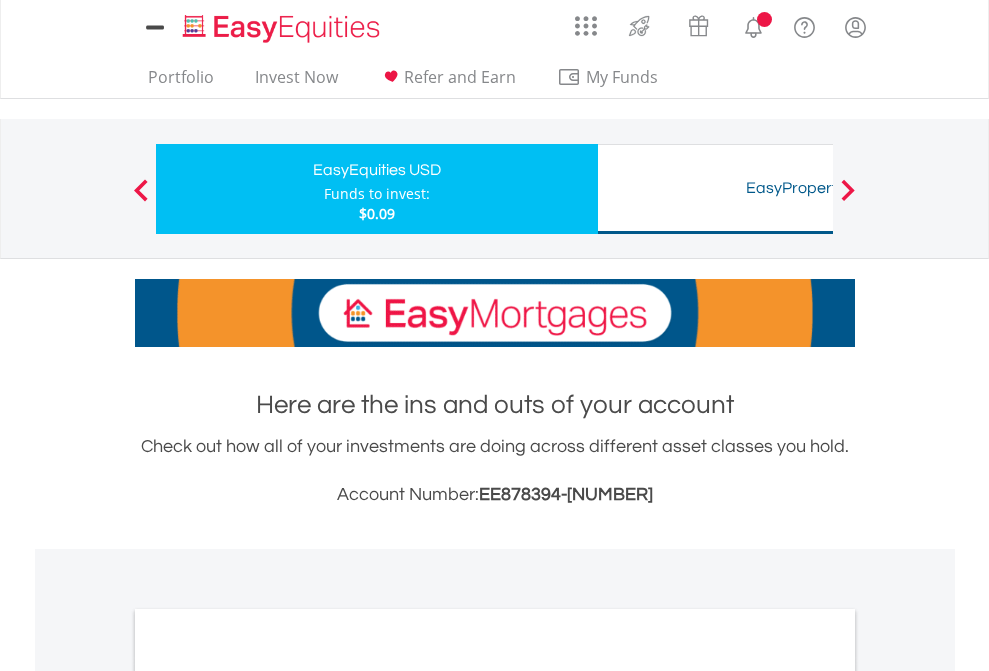 scroll, scrollTop: 0, scrollLeft: 0, axis: both 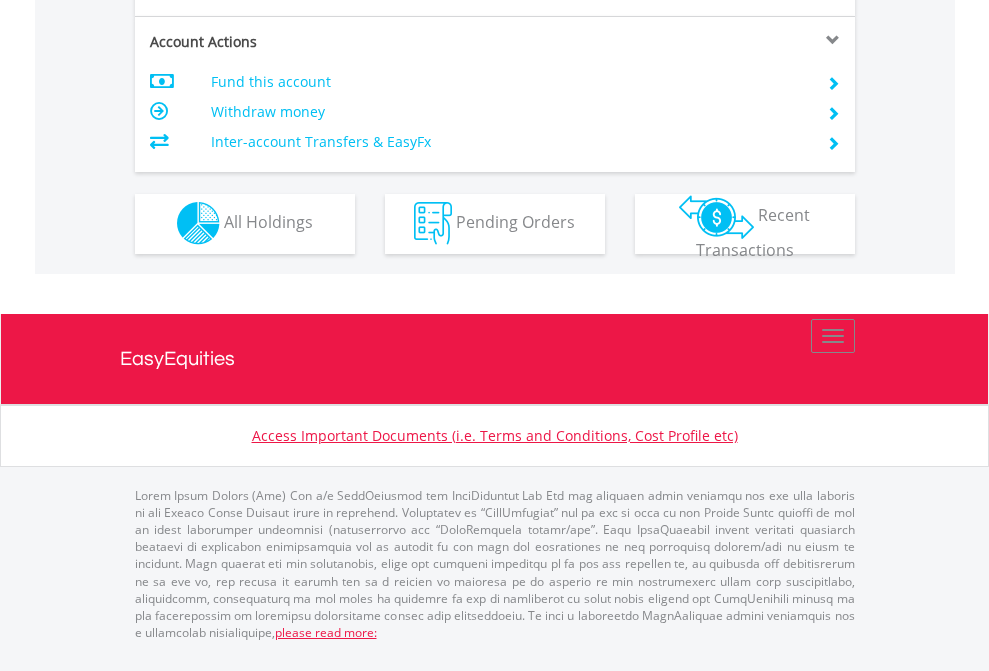 click on "Investment types" at bounding box center [706, -353] 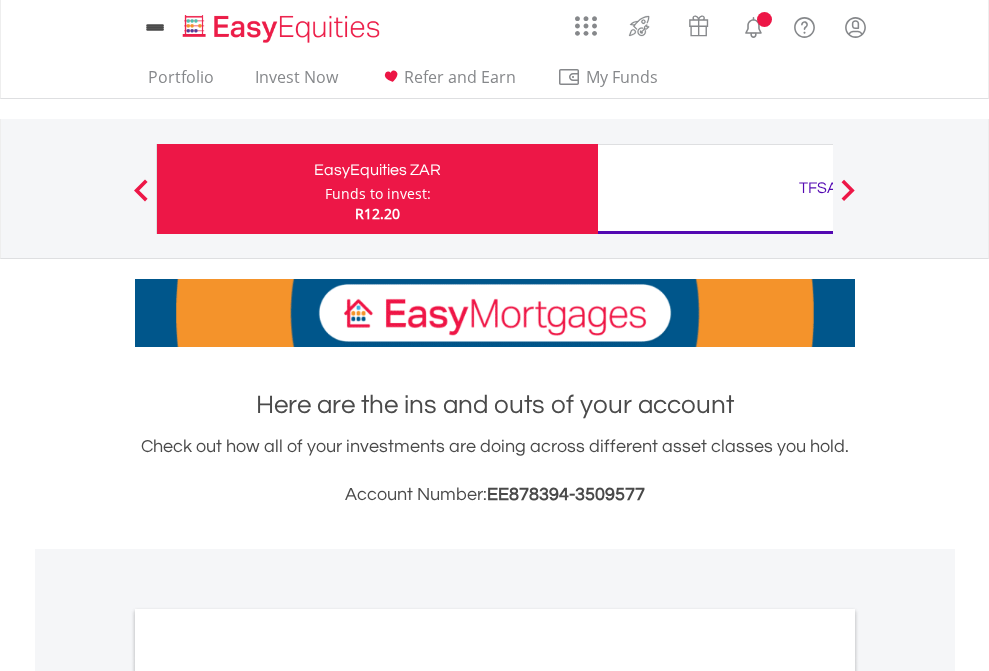 scroll, scrollTop: 1202, scrollLeft: 0, axis: vertical 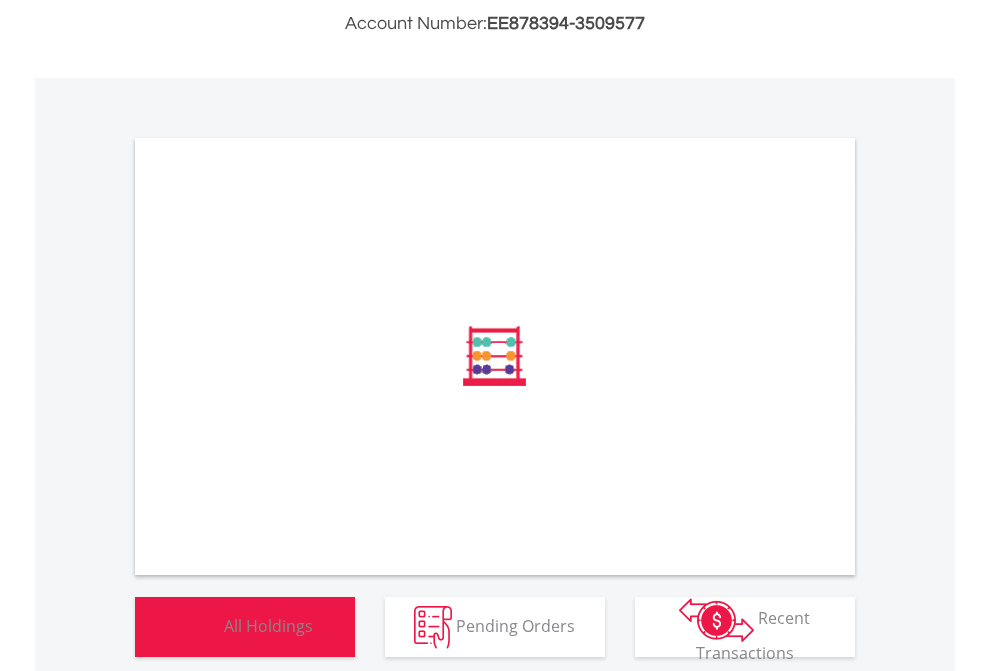 click on "All Holdings" at bounding box center (268, 625) 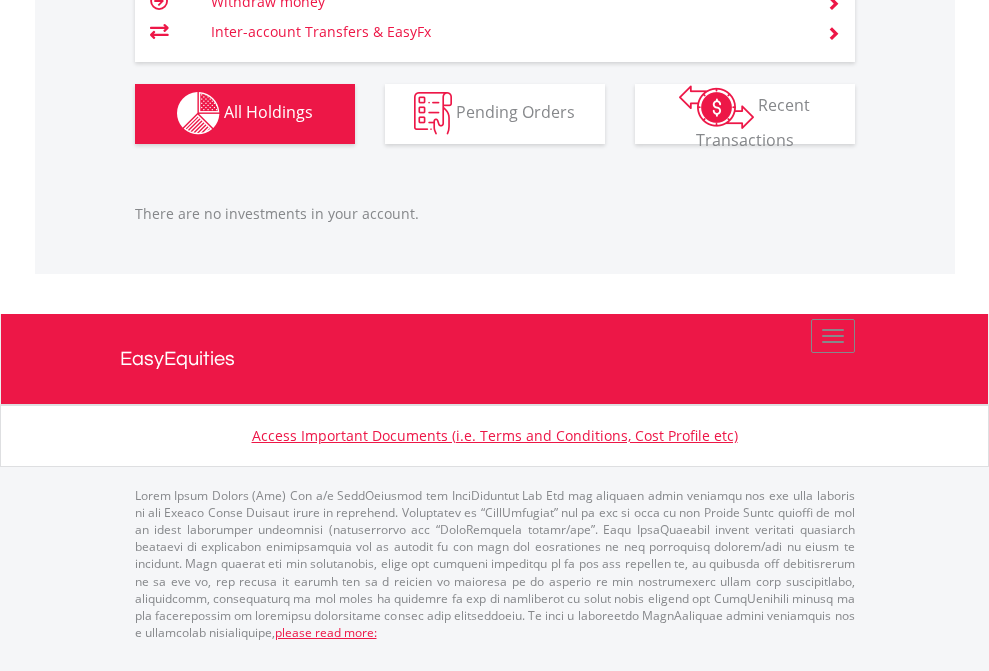scroll, scrollTop: 1980, scrollLeft: 0, axis: vertical 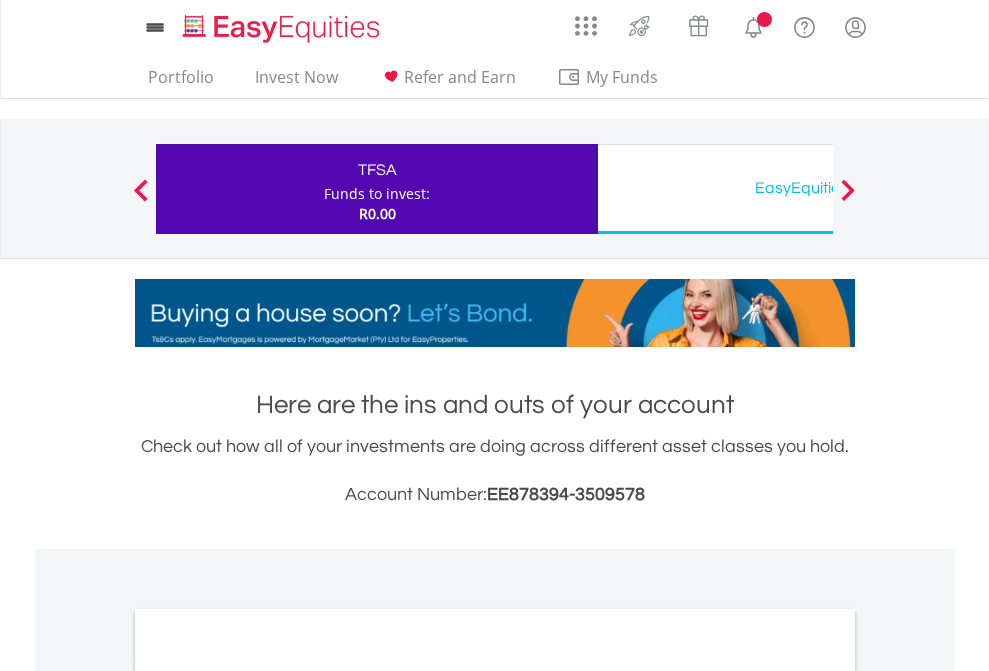 click on "All Holdings" at bounding box center (268, 1096) 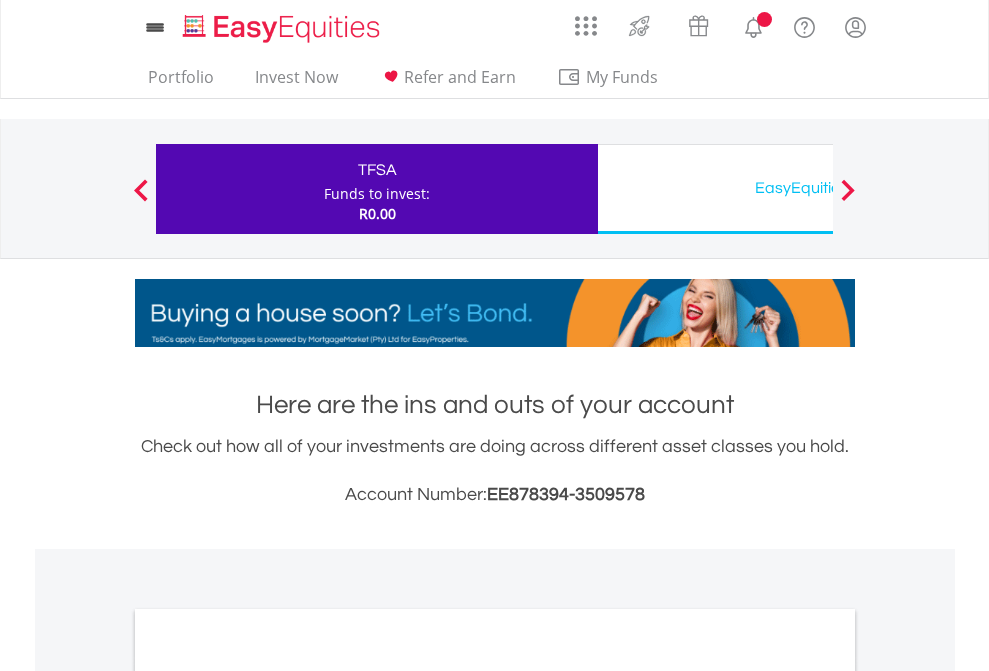 scroll, scrollTop: 1202, scrollLeft: 0, axis: vertical 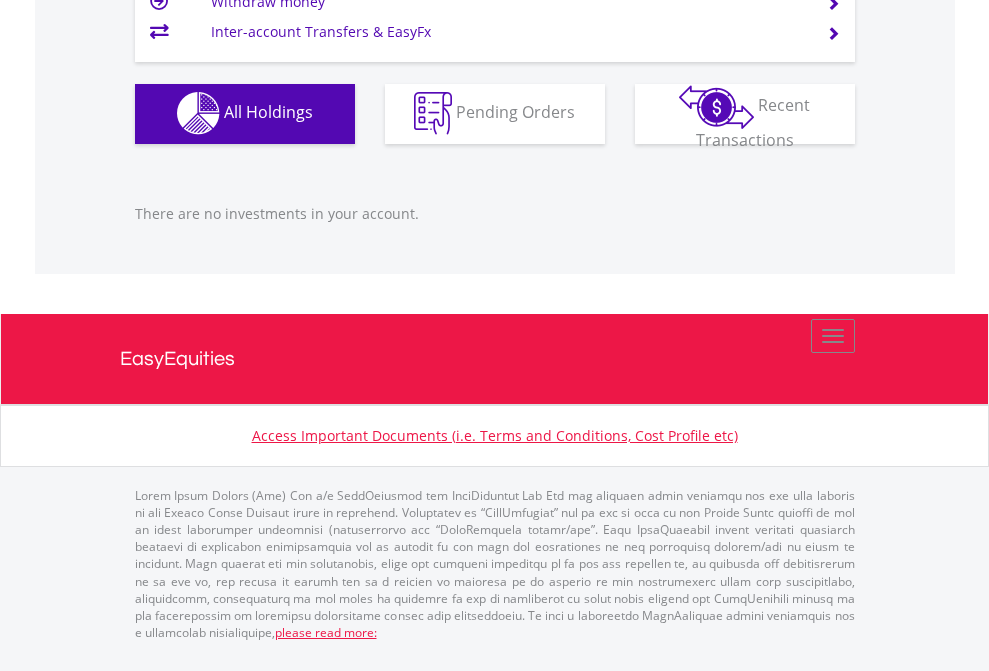 click on "EasyEquities USD" at bounding box center [818, -1142] 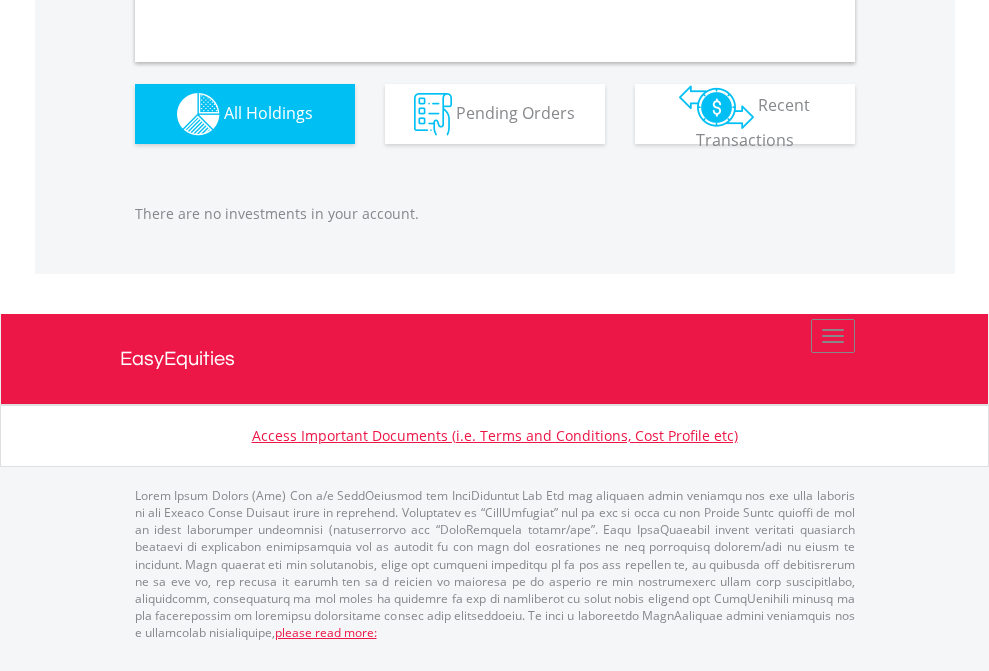 scroll, scrollTop: 1980, scrollLeft: 0, axis: vertical 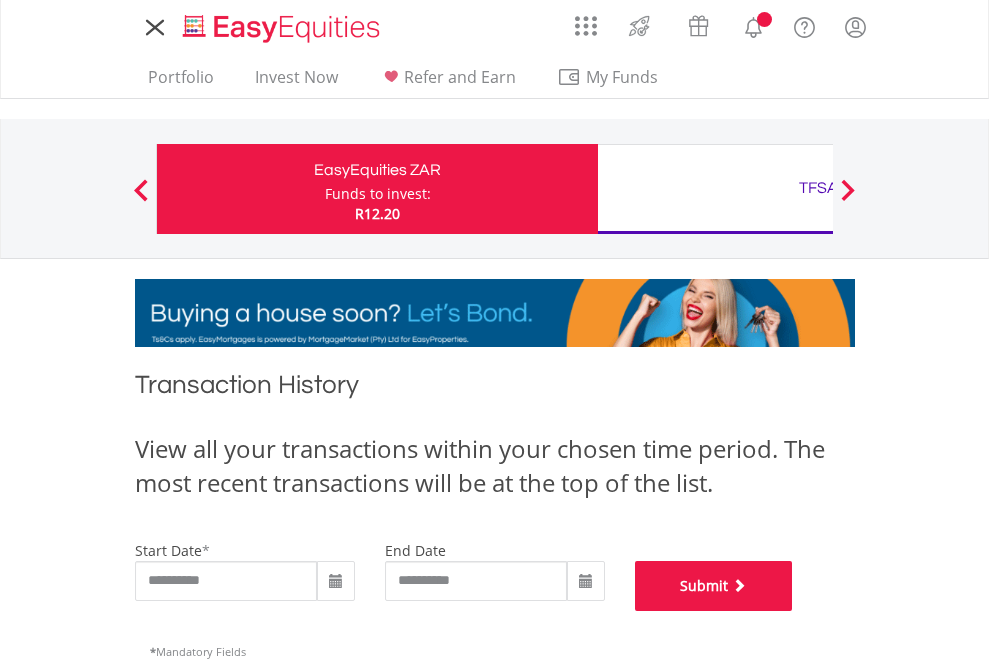 click on "Submit" at bounding box center (714, 586) 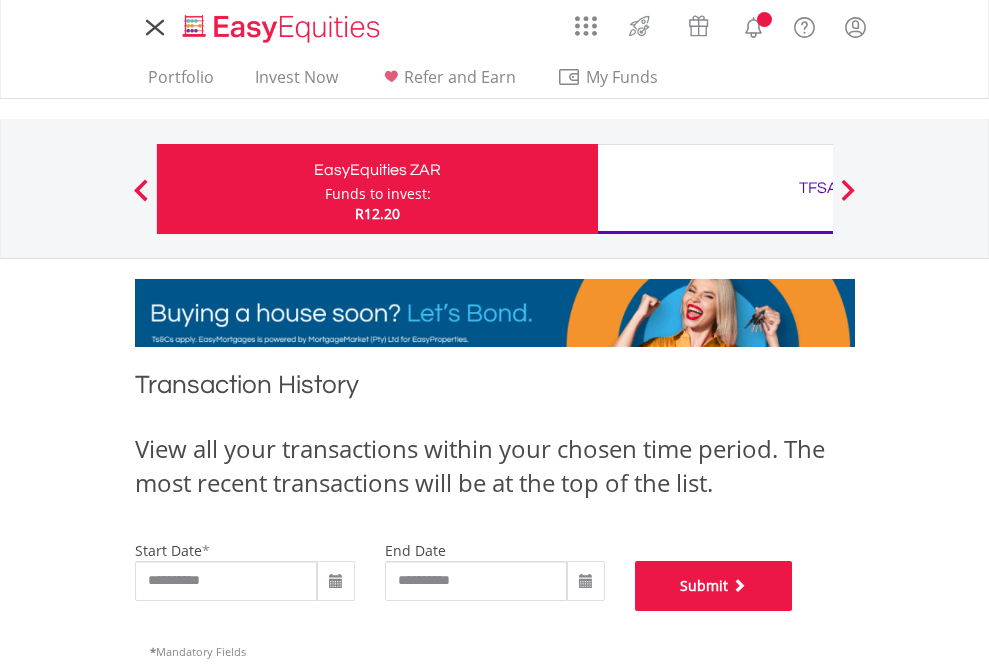 scroll, scrollTop: 811, scrollLeft: 0, axis: vertical 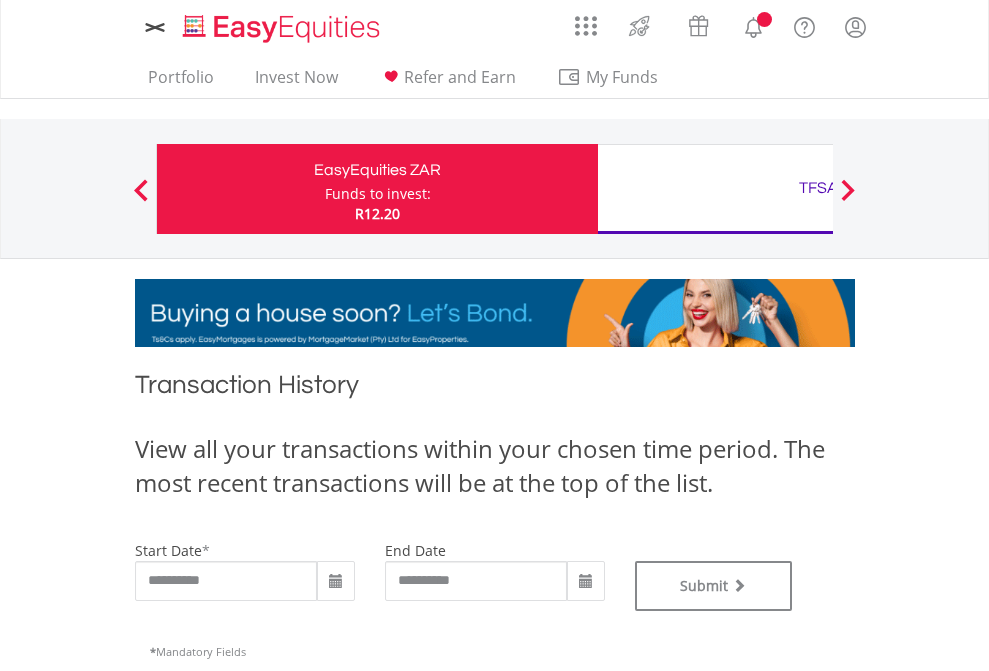 click on "TFSA" at bounding box center (818, 188) 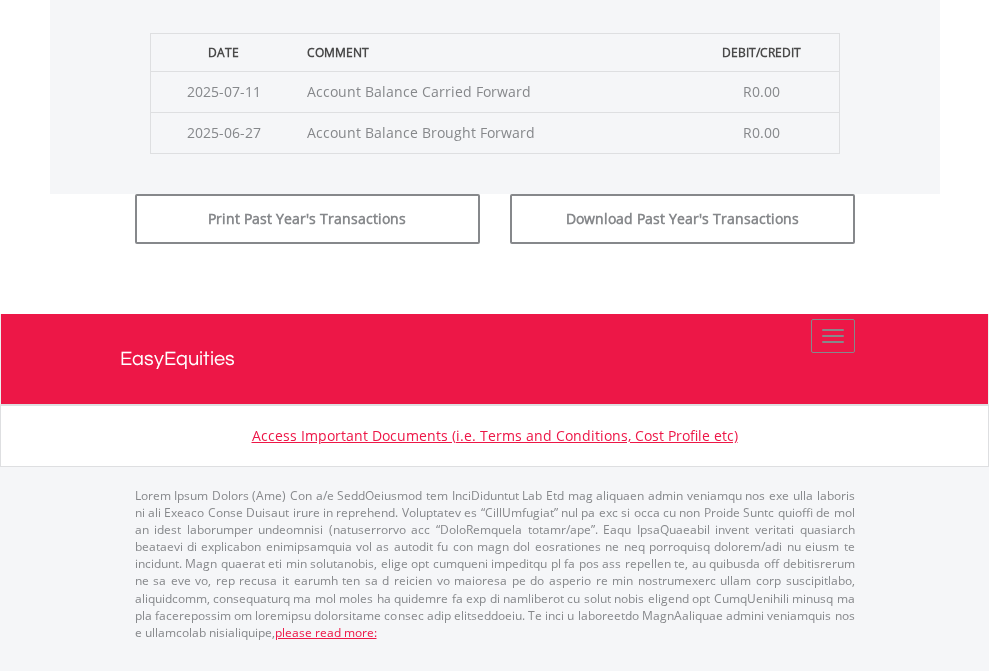 click on "Submit" at bounding box center (714, -183) 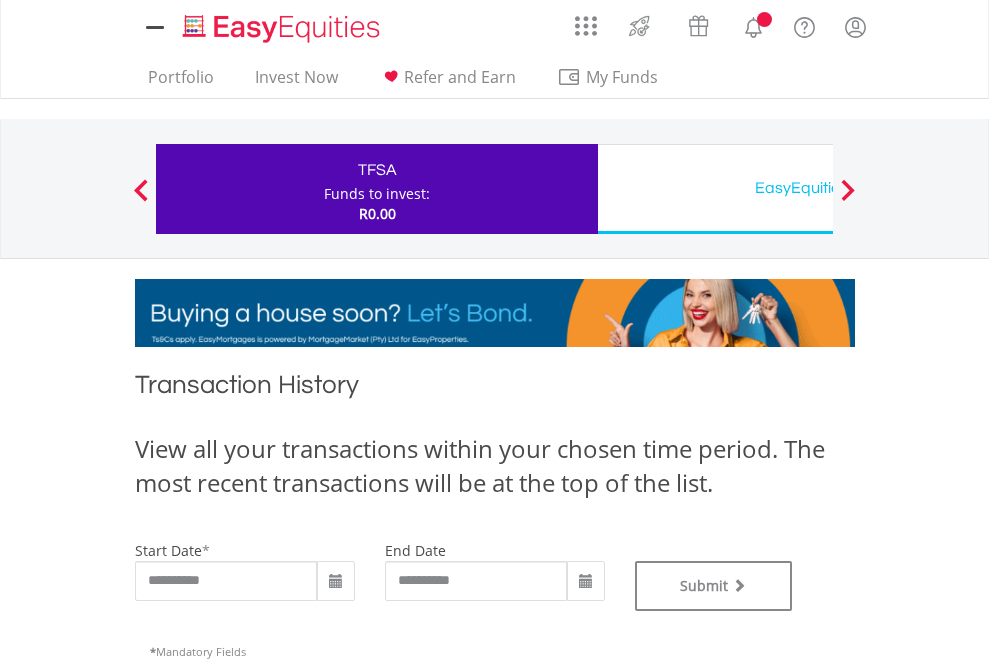 scroll, scrollTop: 0, scrollLeft: 0, axis: both 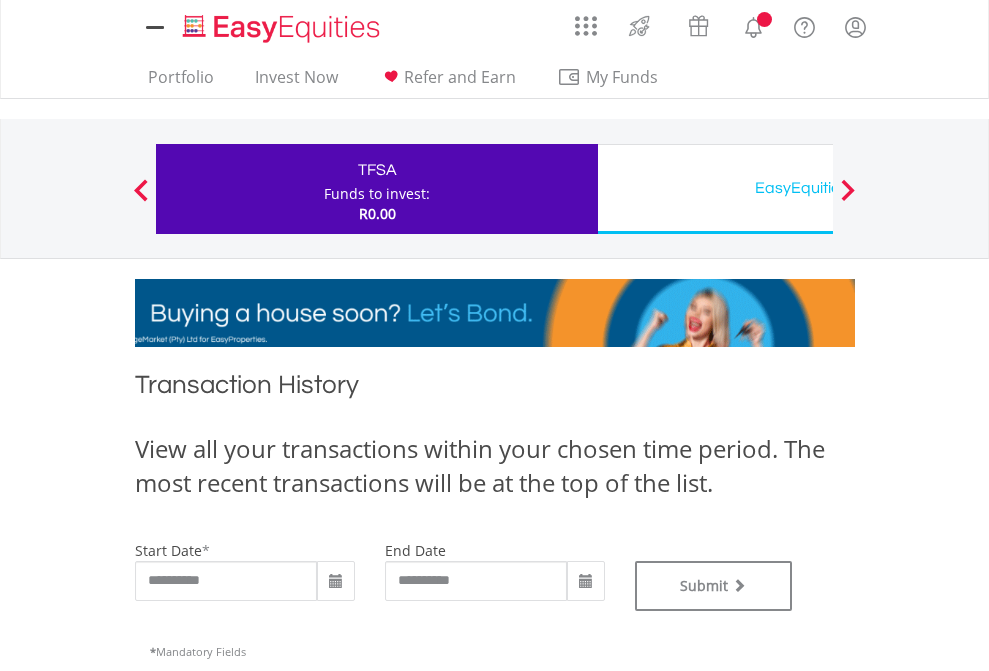 click on "EasyEquities USD" at bounding box center [818, 188] 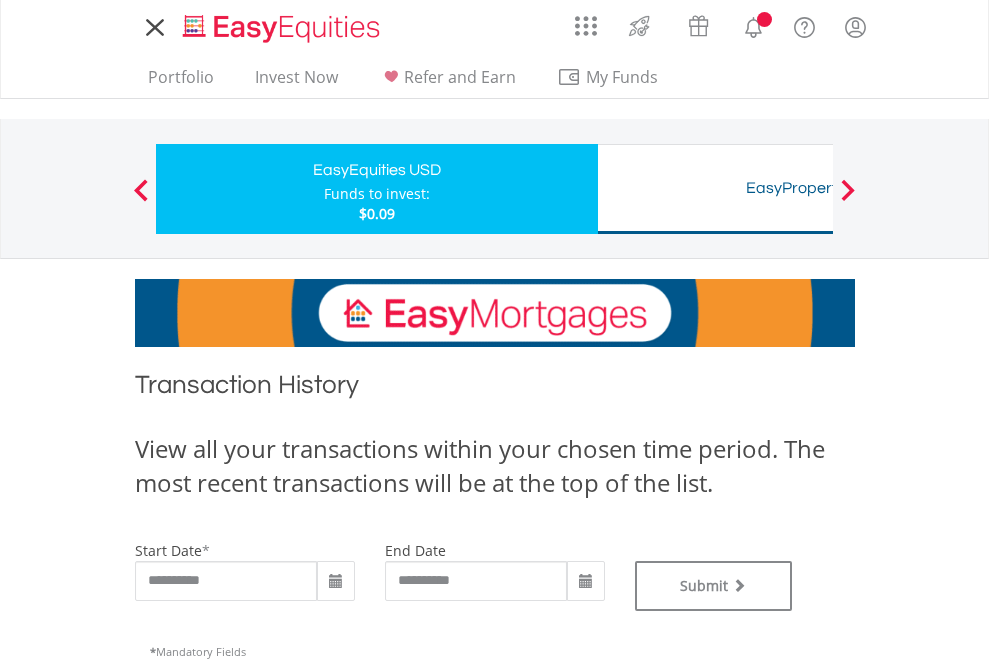scroll, scrollTop: 0, scrollLeft: 0, axis: both 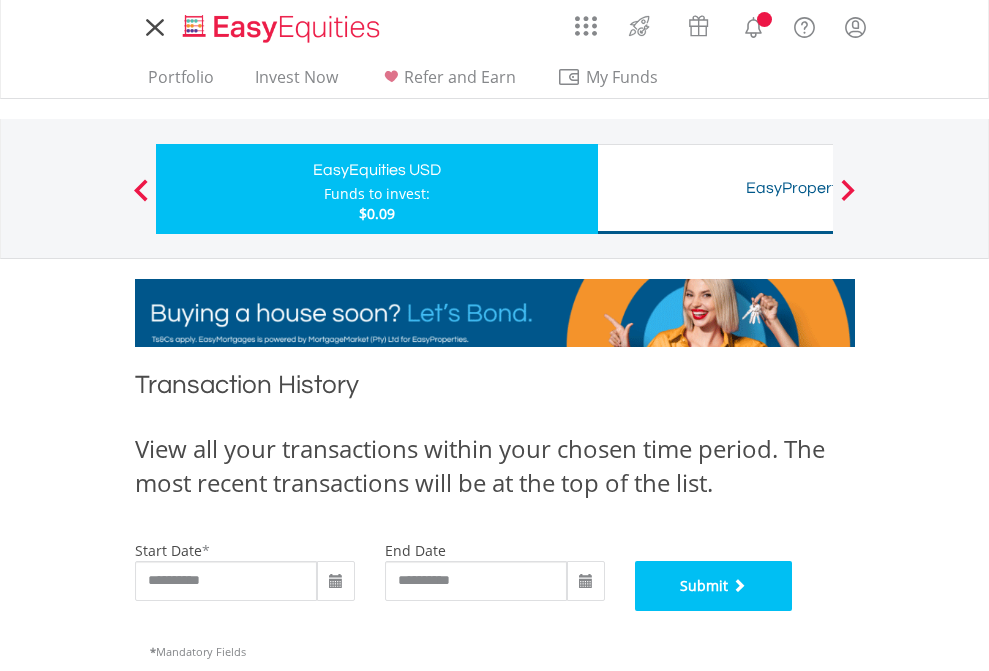 click on "Submit" at bounding box center [714, 586] 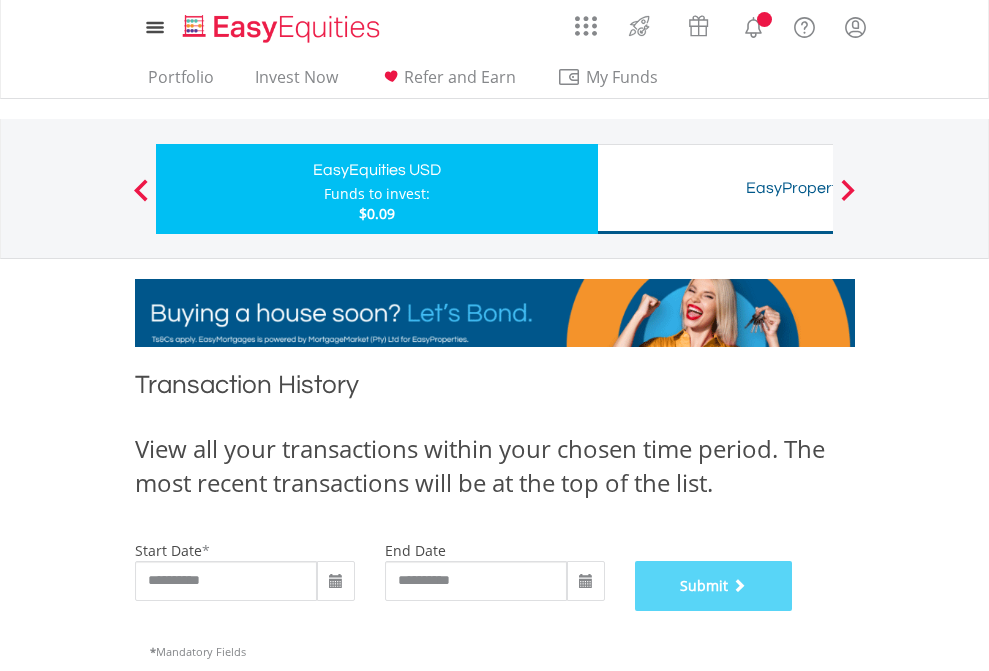 scroll, scrollTop: 811, scrollLeft: 0, axis: vertical 